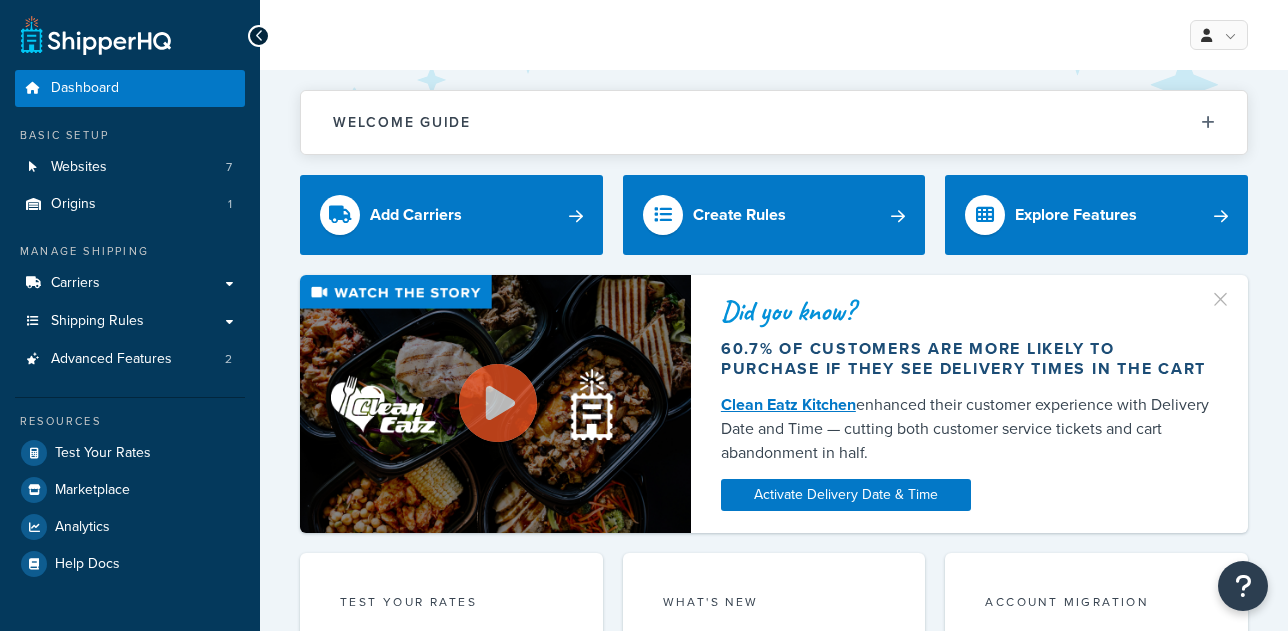 scroll, scrollTop: 0, scrollLeft: 0, axis: both 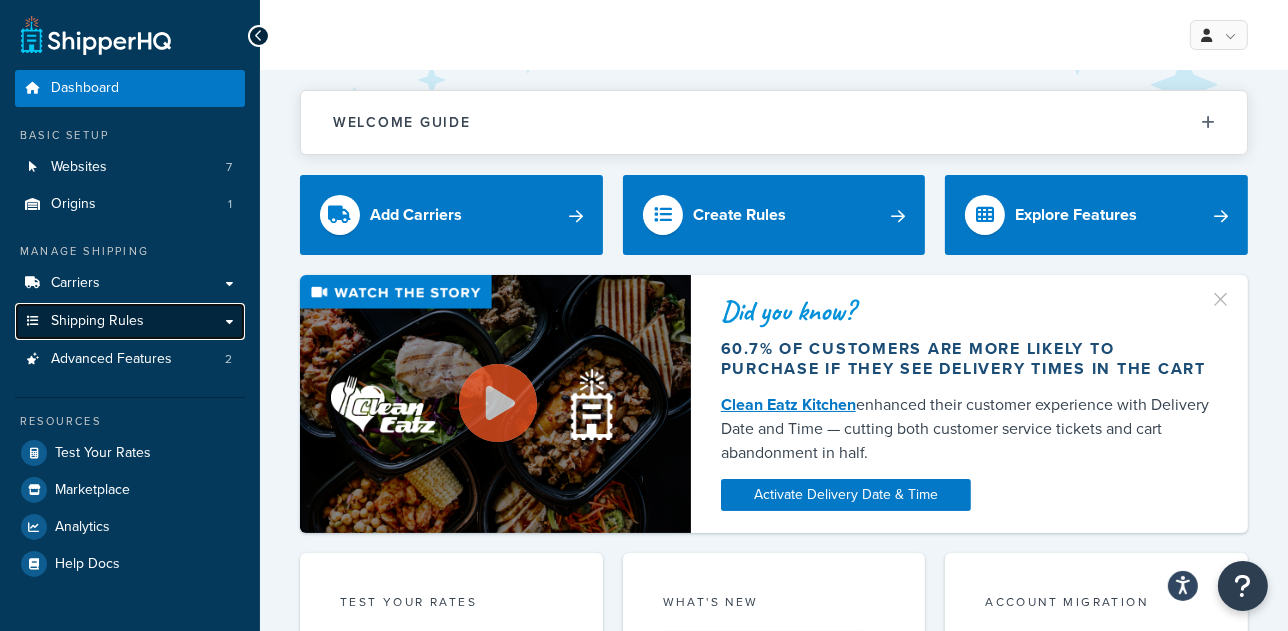 click on "Shipping Rules" at bounding box center (97, 321) 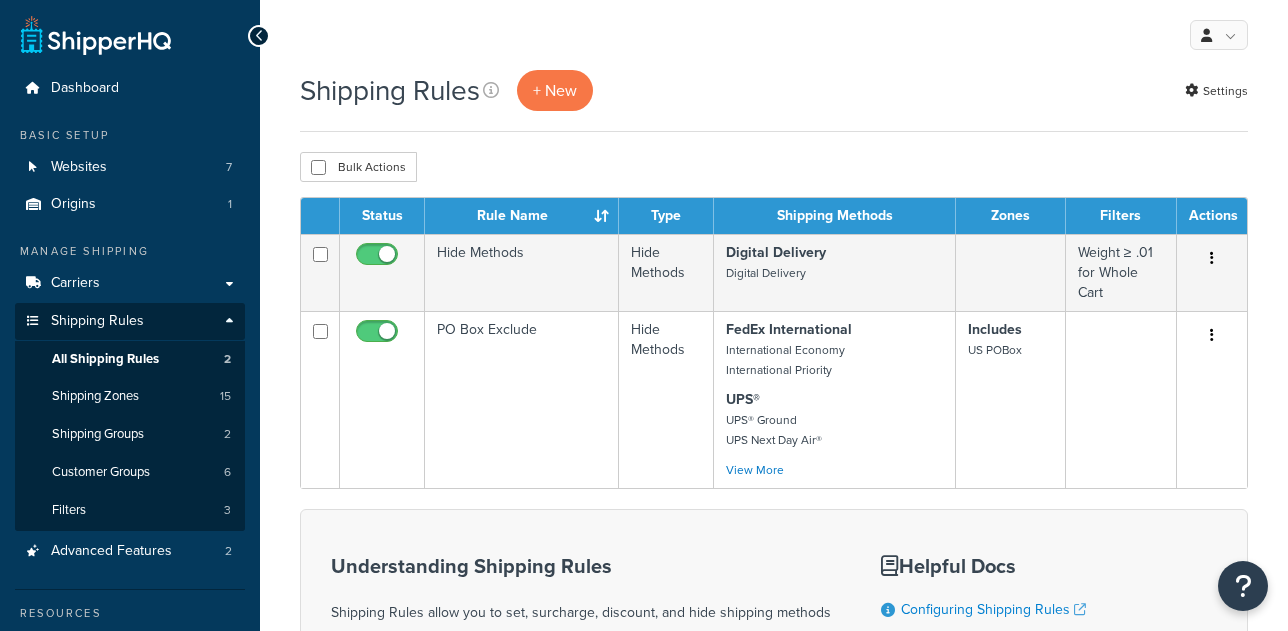 scroll, scrollTop: 0, scrollLeft: 0, axis: both 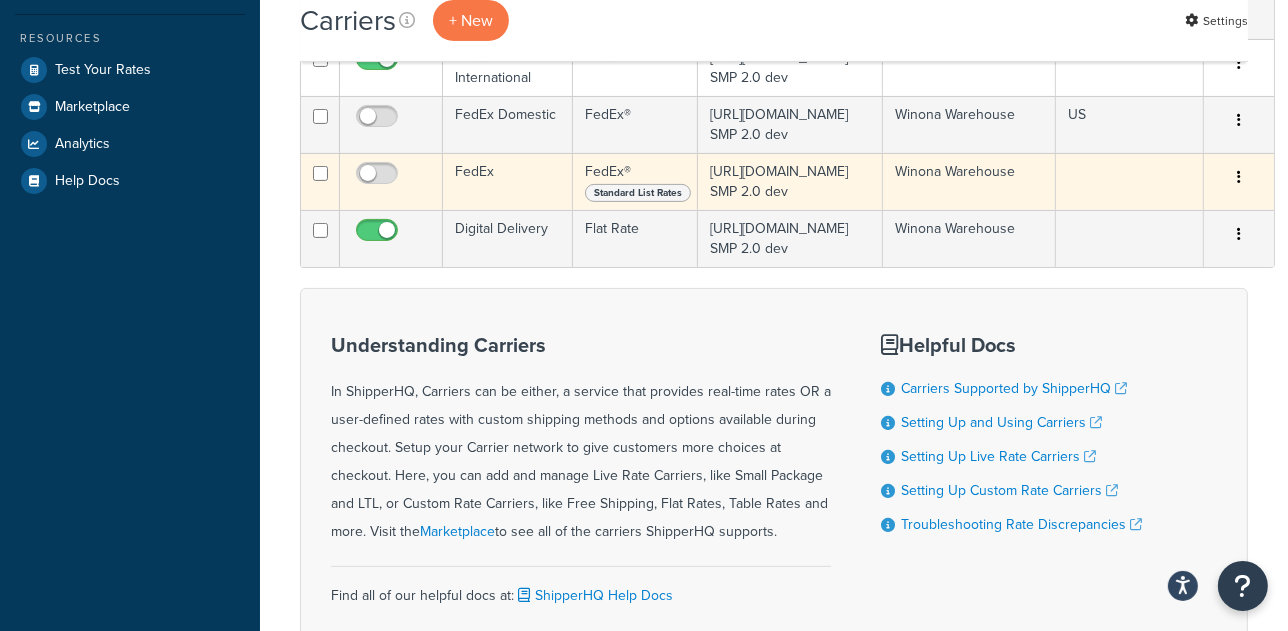 click on "FedEx" at bounding box center [508, 181] 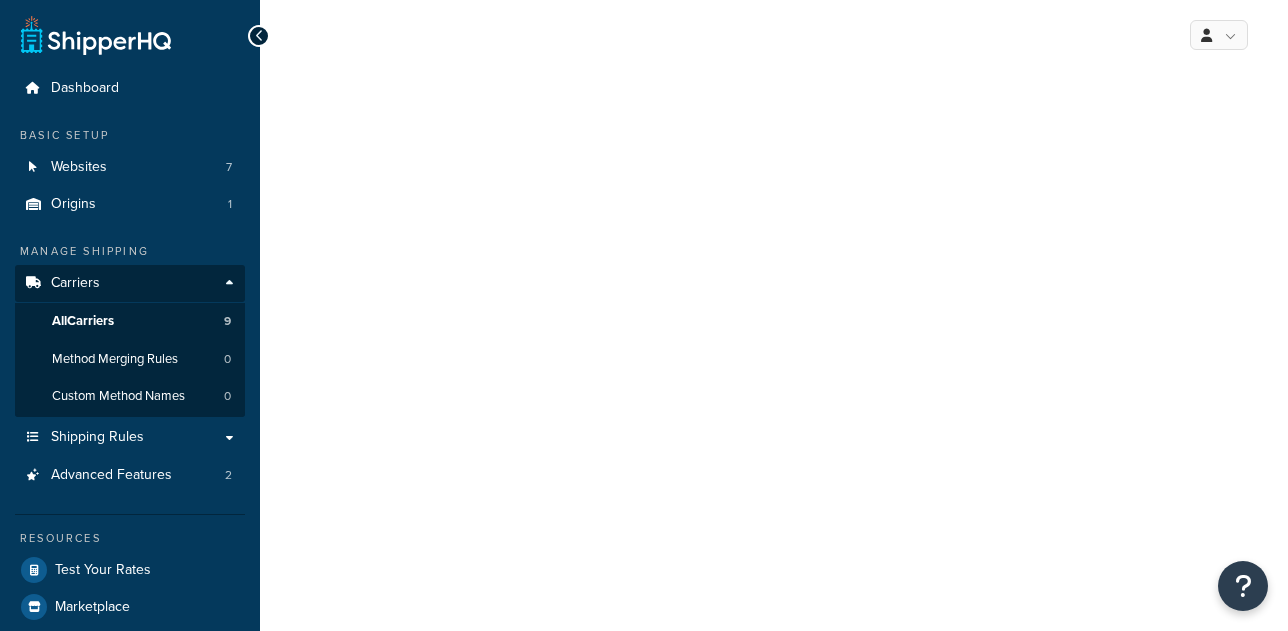 scroll, scrollTop: 0, scrollLeft: 0, axis: both 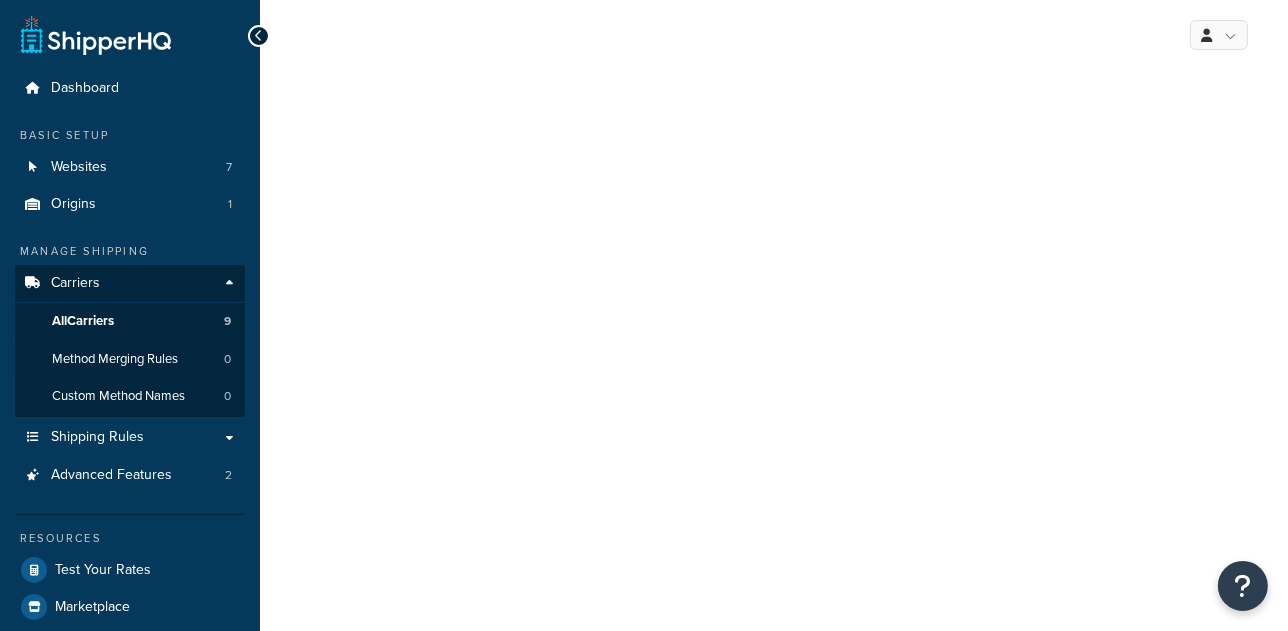 select on "fedEx" 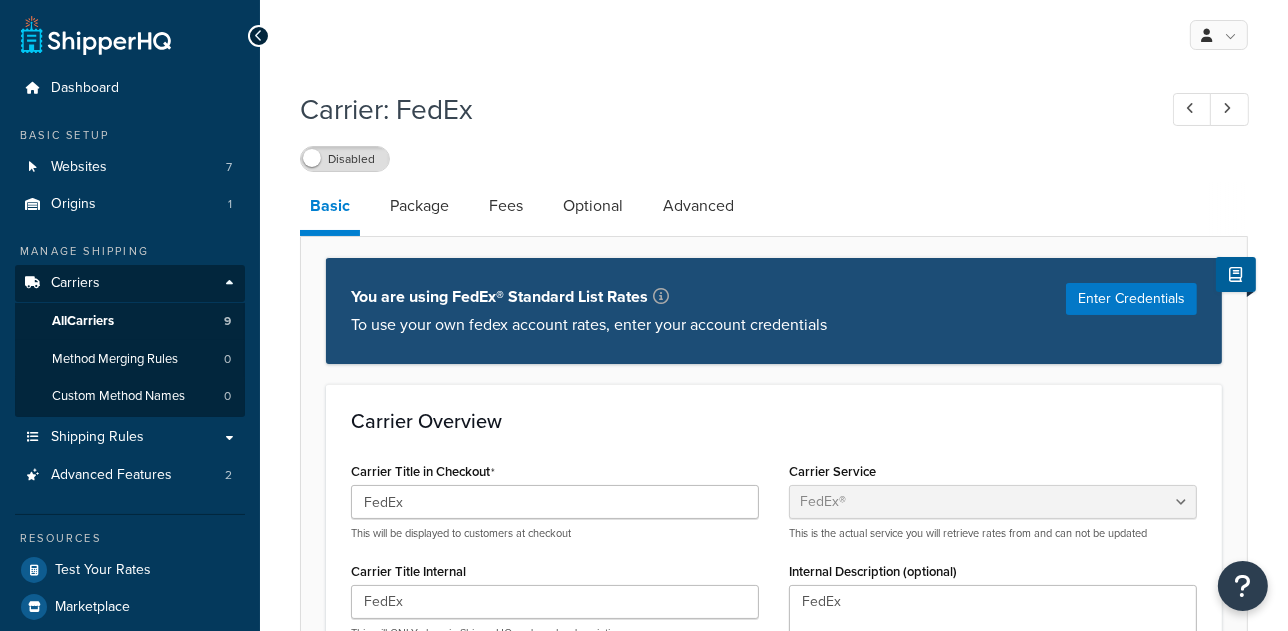 scroll, scrollTop: 0, scrollLeft: 0, axis: both 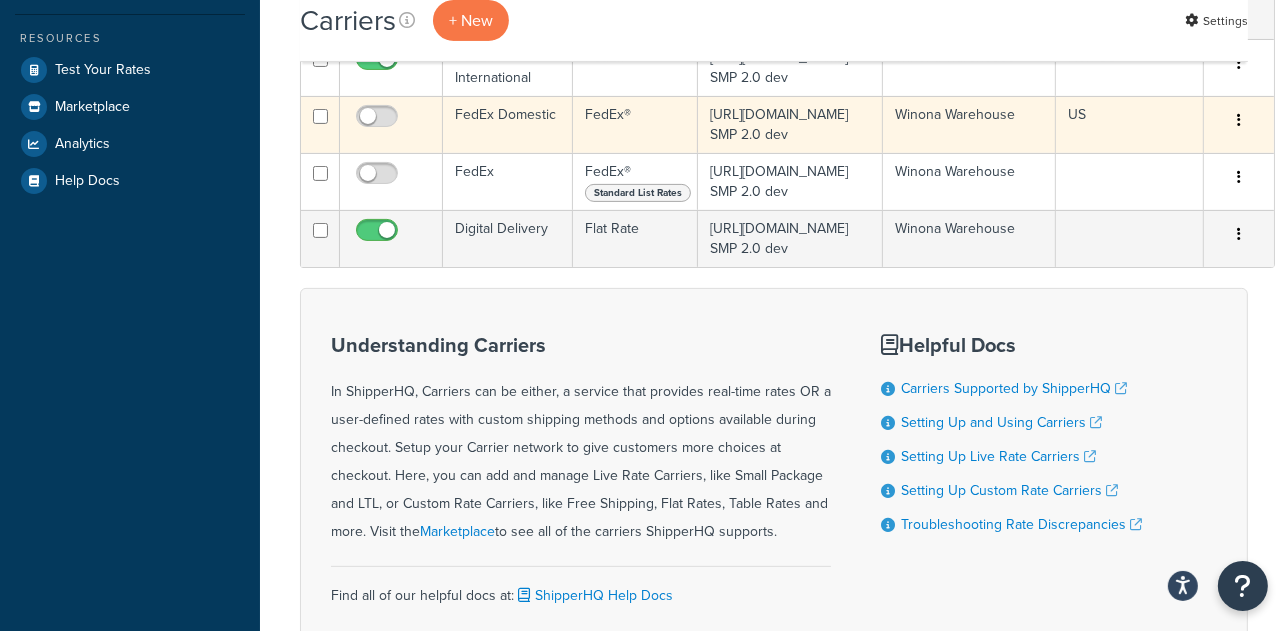 click on "FedEx Domestic" at bounding box center (508, 124) 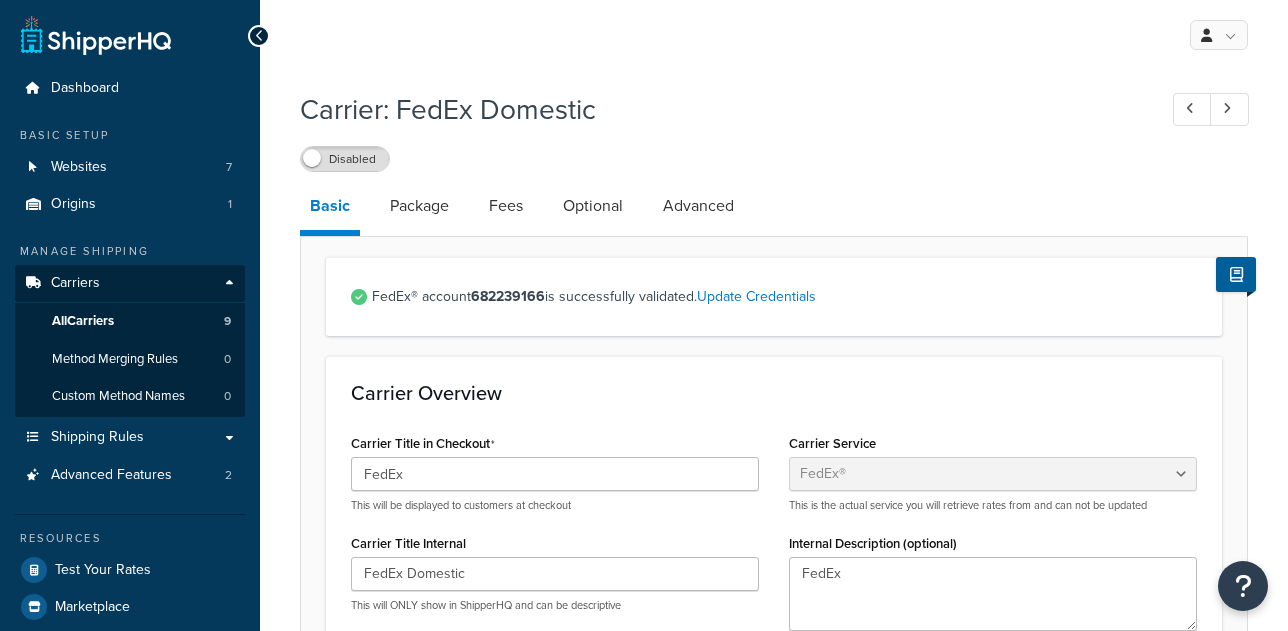 select on "fedEx" 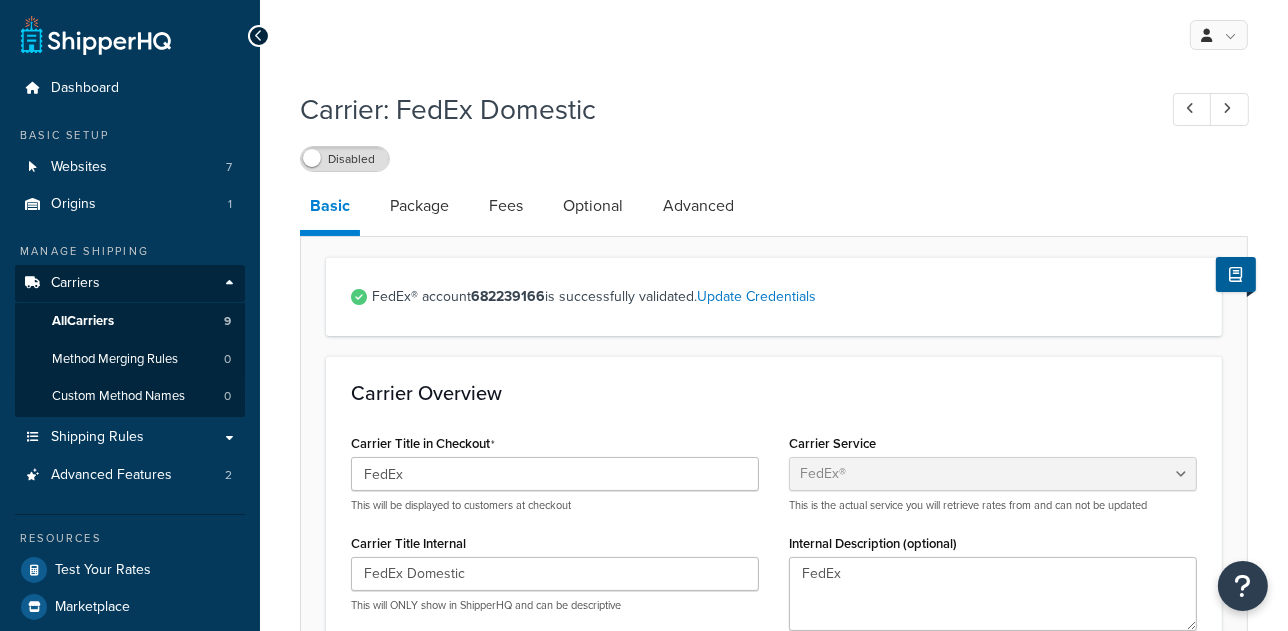 scroll, scrollTop: 0, scrollLeft: 0, axis: both 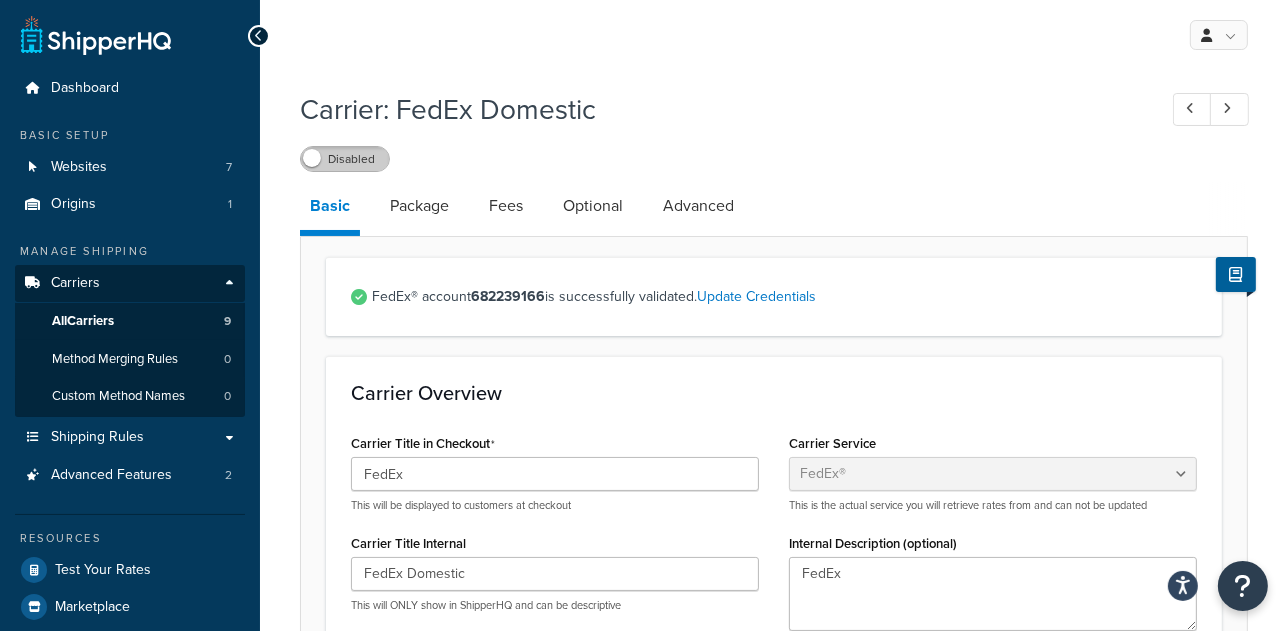click on "Disabled" at bounding box center (345, 159) 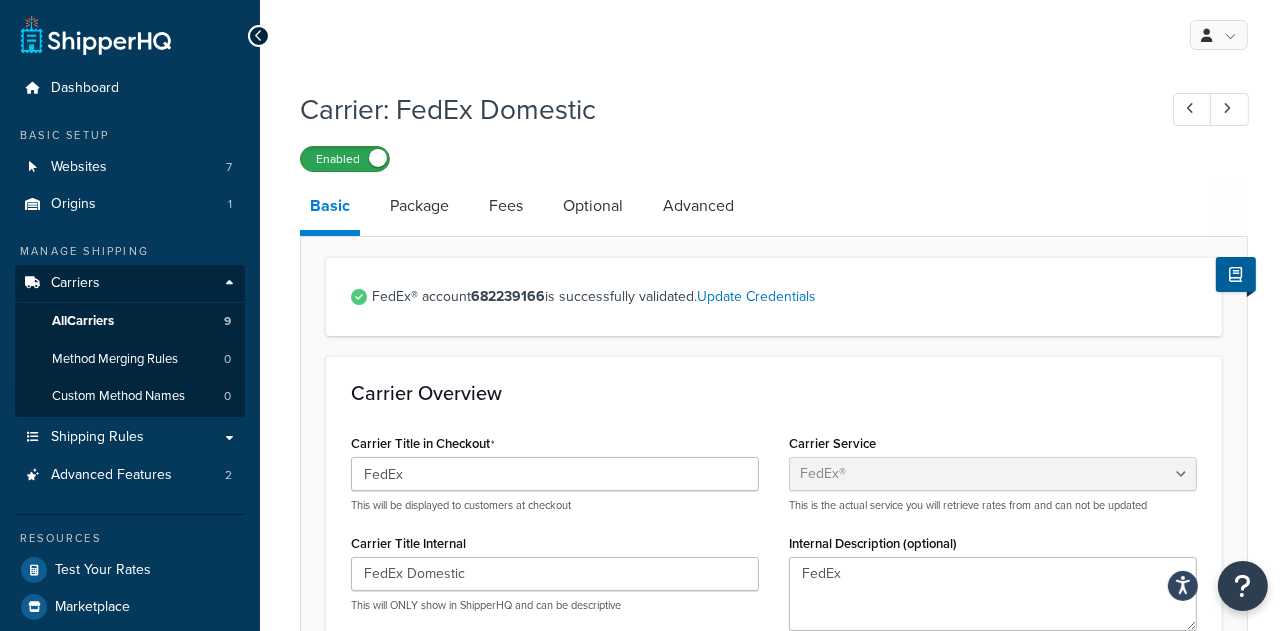 click on "Enabled" at bounding box center [345, 159] 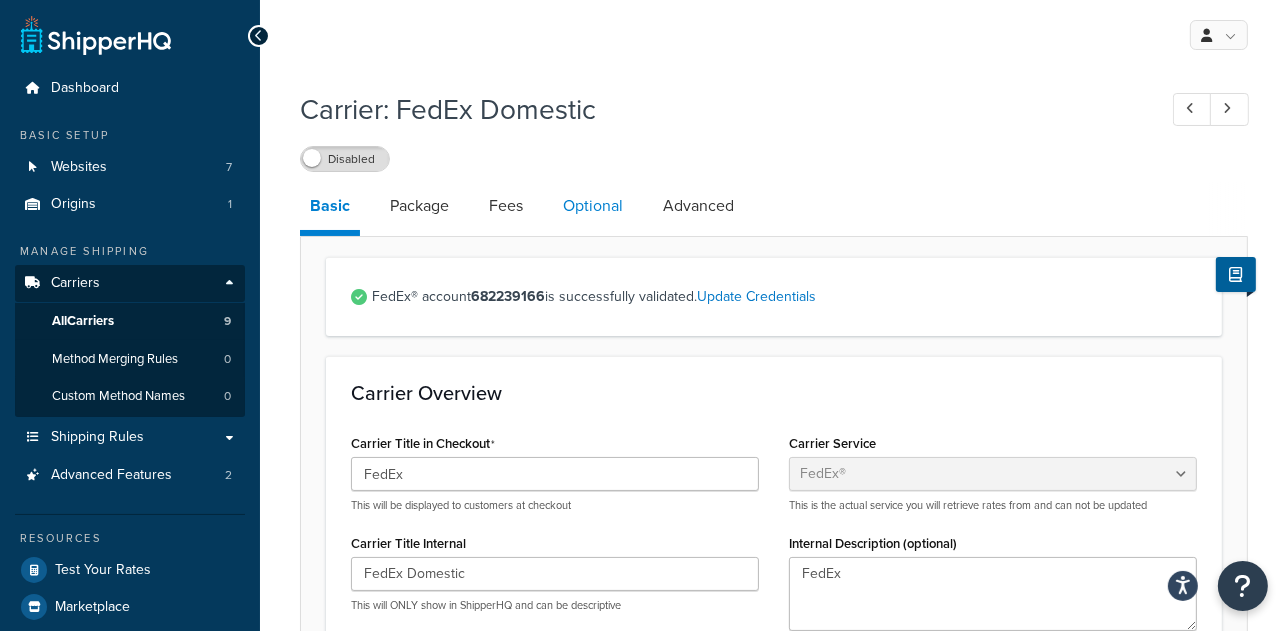click on "Optional" at bounding box center [593, 206] 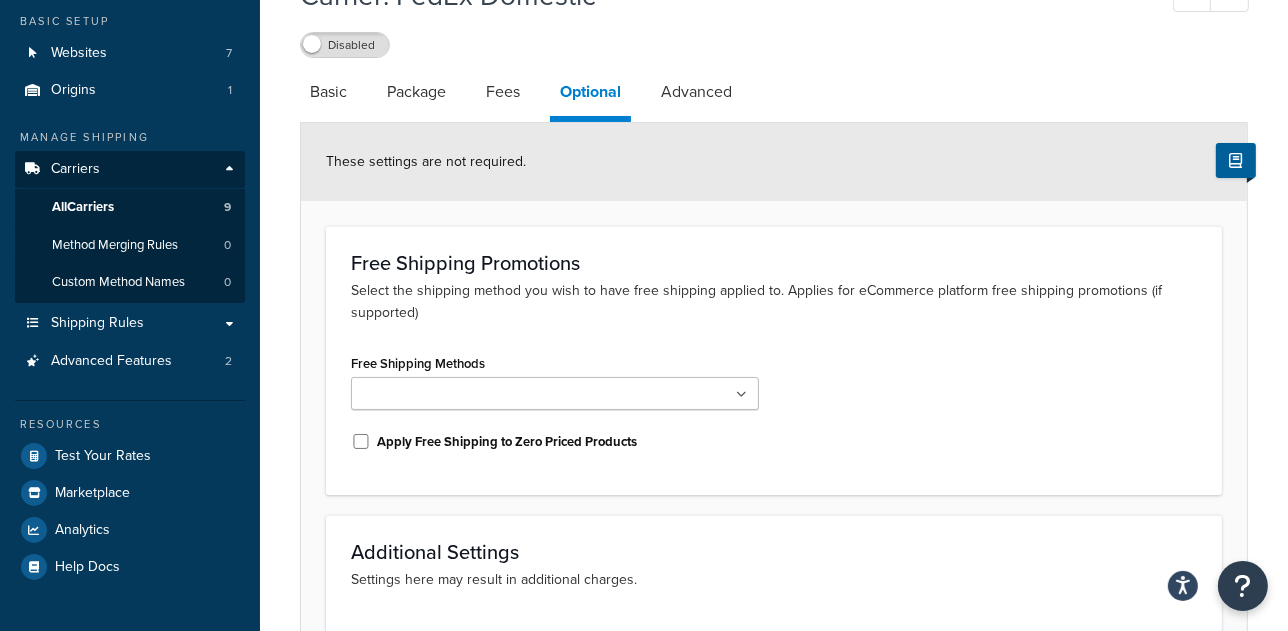 scroll, scrollTop: 0, scrollLeft: 0, axis: both 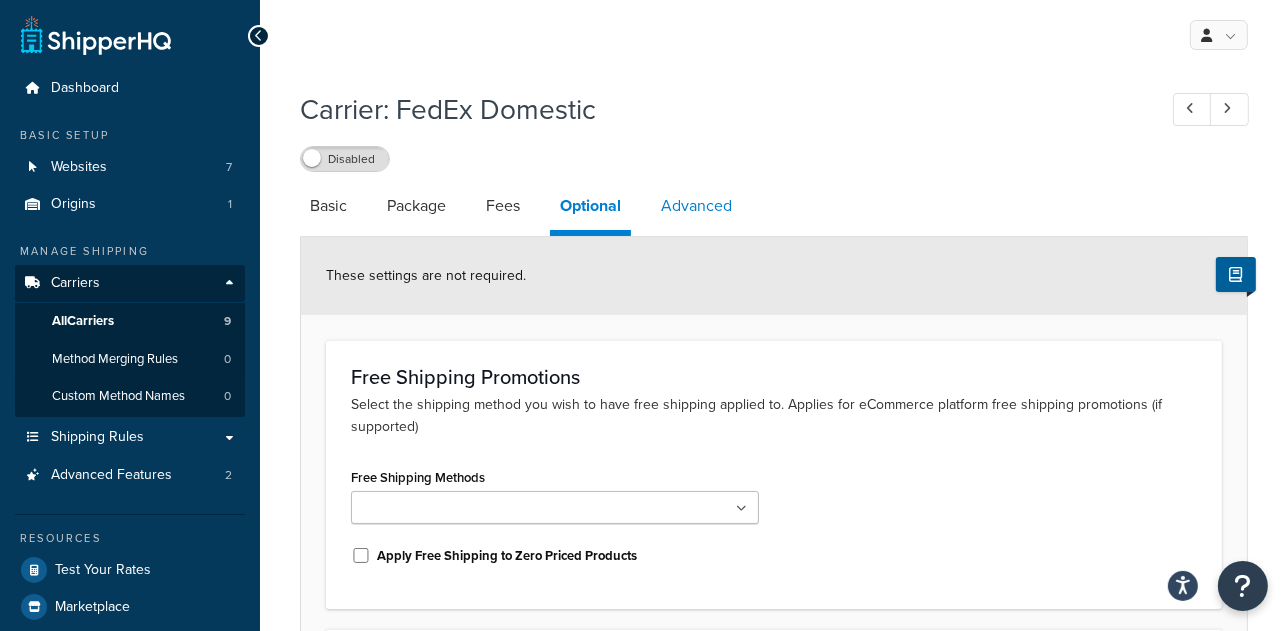 click on "Advanced" at bounding box center (696, 206) 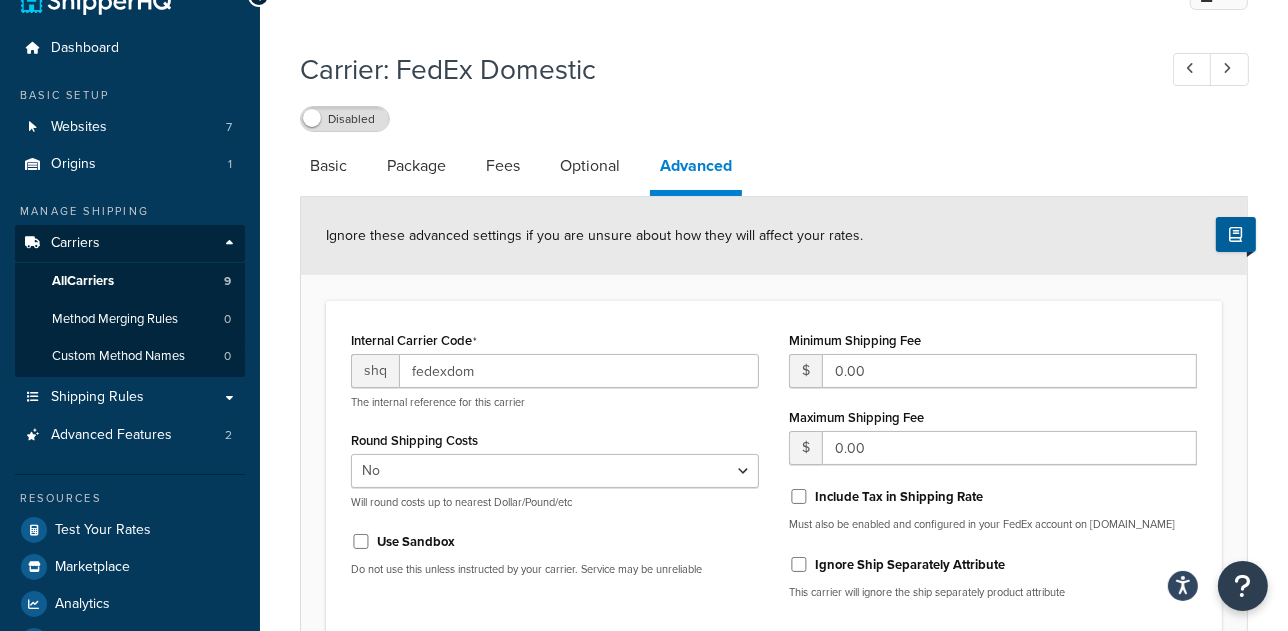 scroll, scrollTop: 0, scrollLeft: 0, axis: both 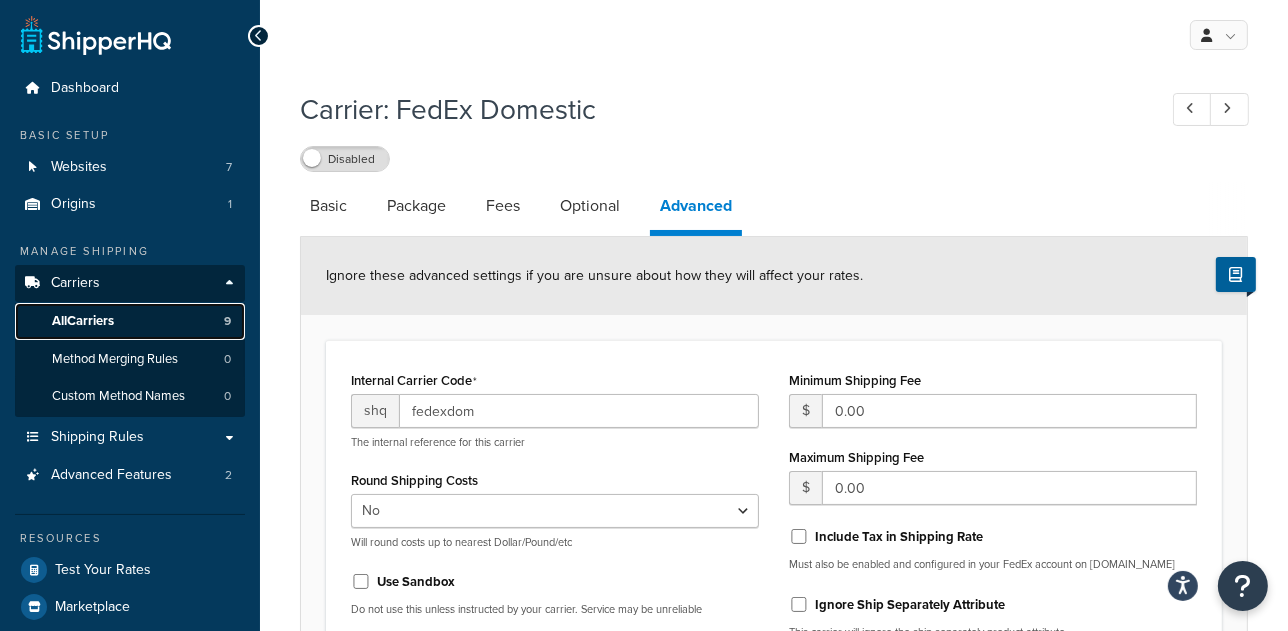 click on "All  Carriers" at bounding box center (83, 321) 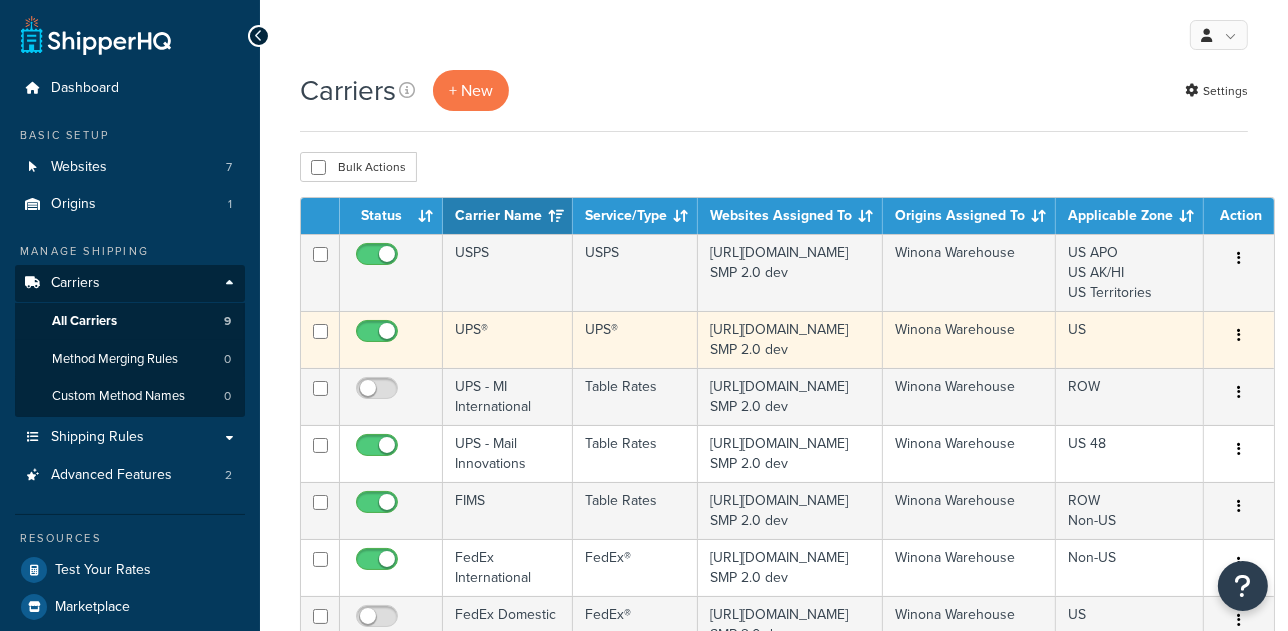 scroll, scrollTop: 80, scrollLeft: 0, axis: vertical 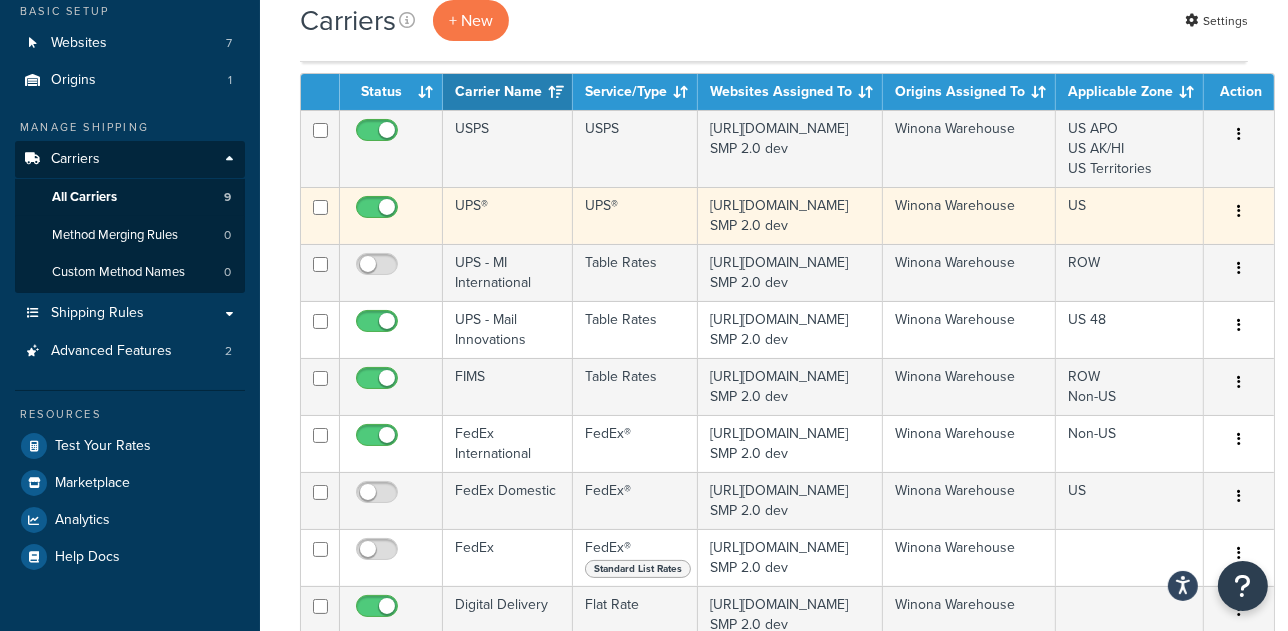 click on "UPS®" at bounding box center (635, 215) 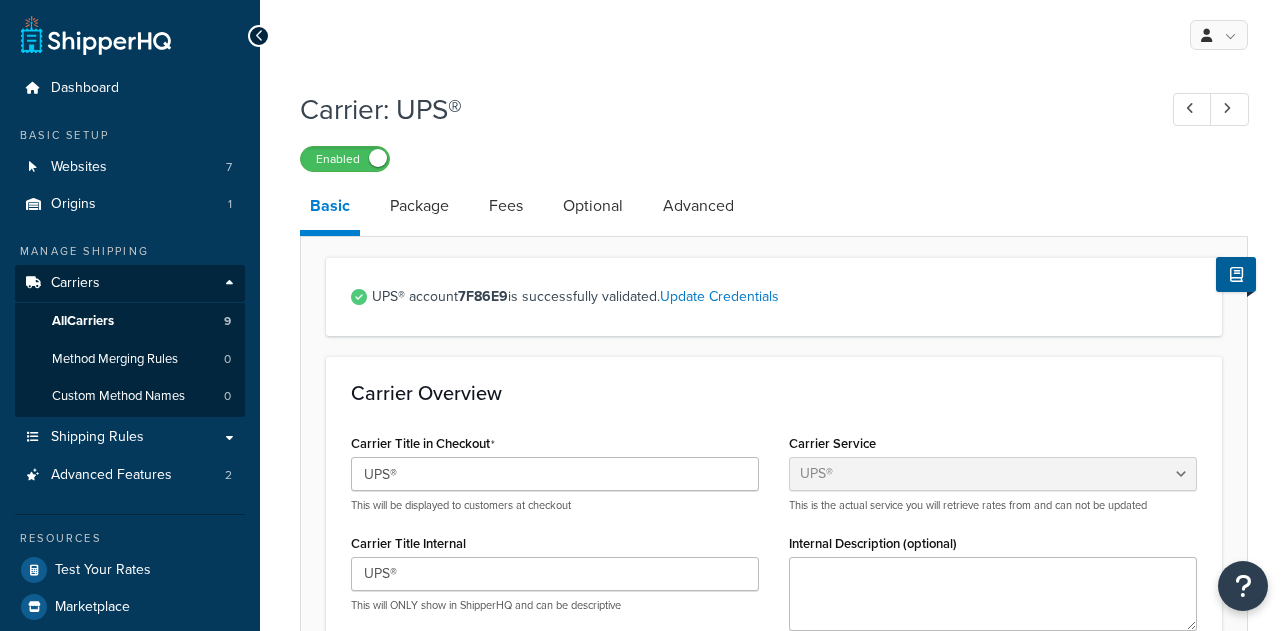 select on "ups" 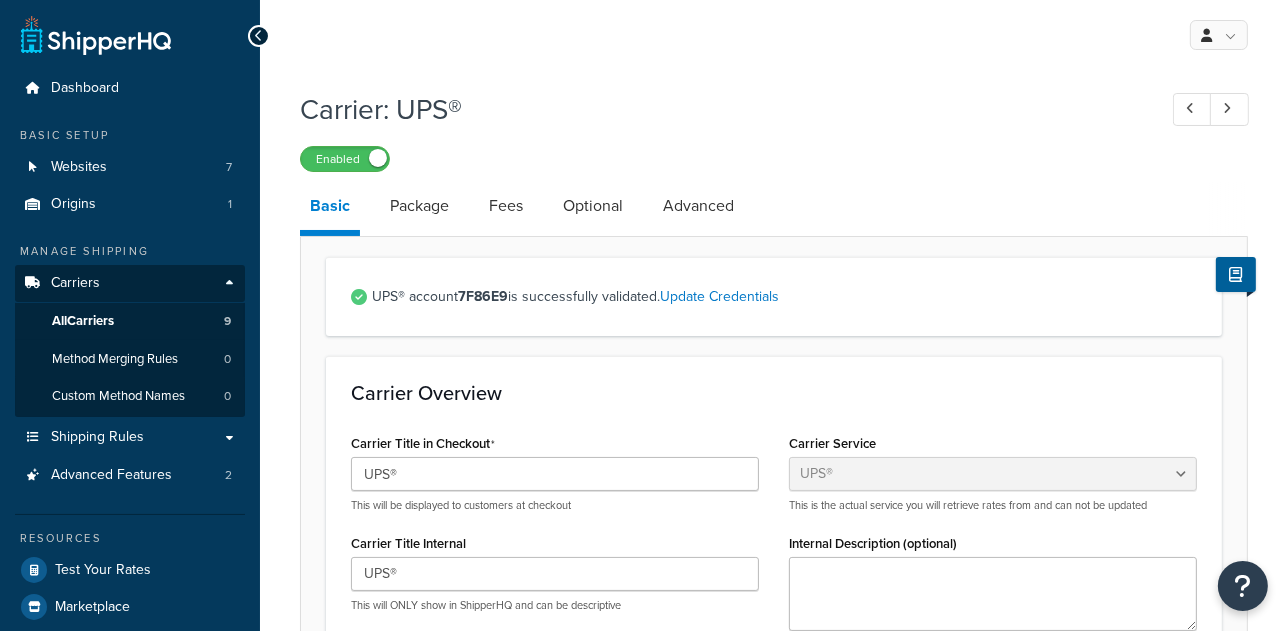 scroll, scrollTop: 0, scrollLeft: 0, axis: both 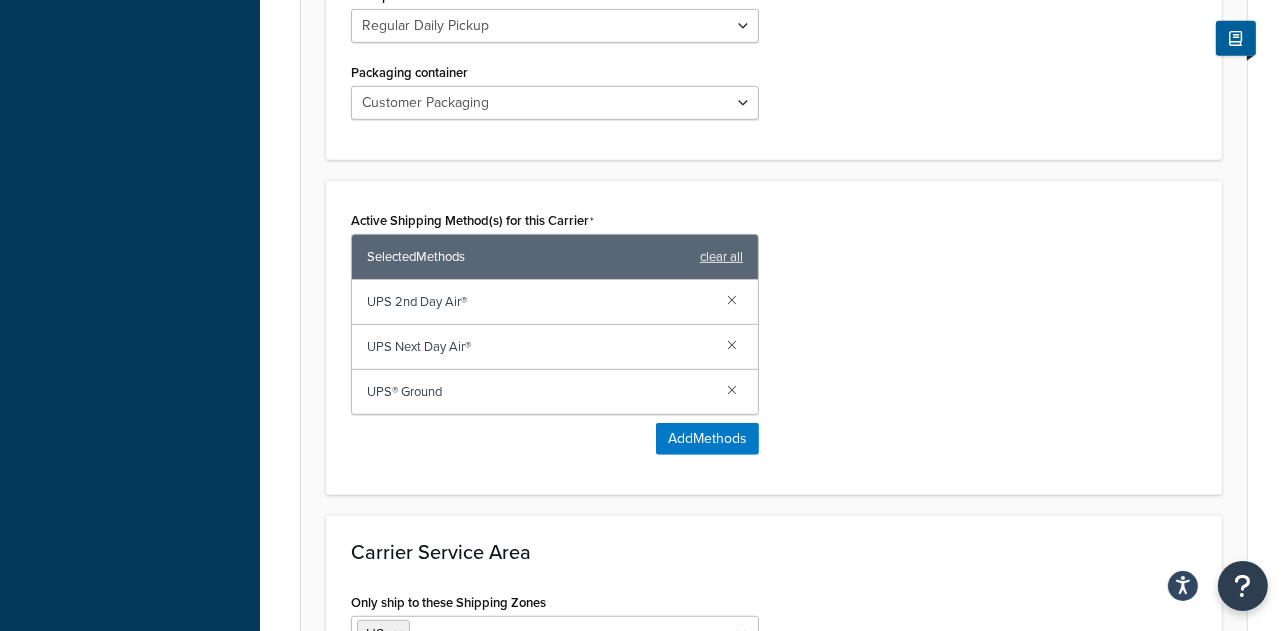 click on "UPS 2nd Day Air®" at bounding box center (539, 302) 